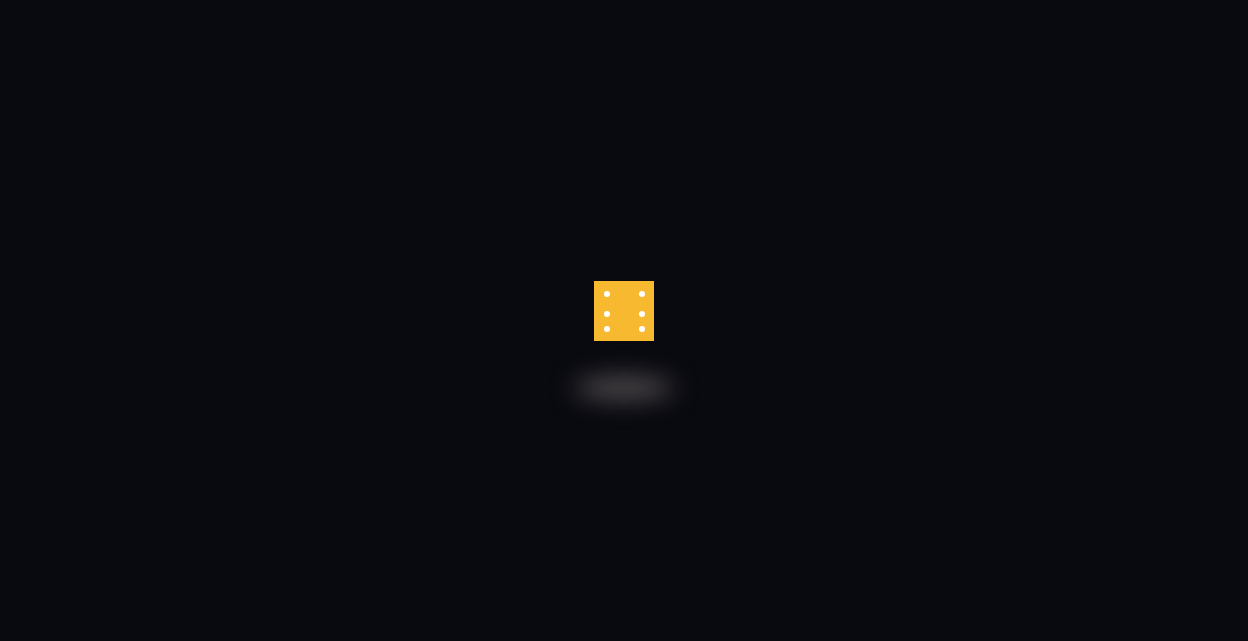 scroll, scrollTop: 0, scrollLeft: 0, axis: both 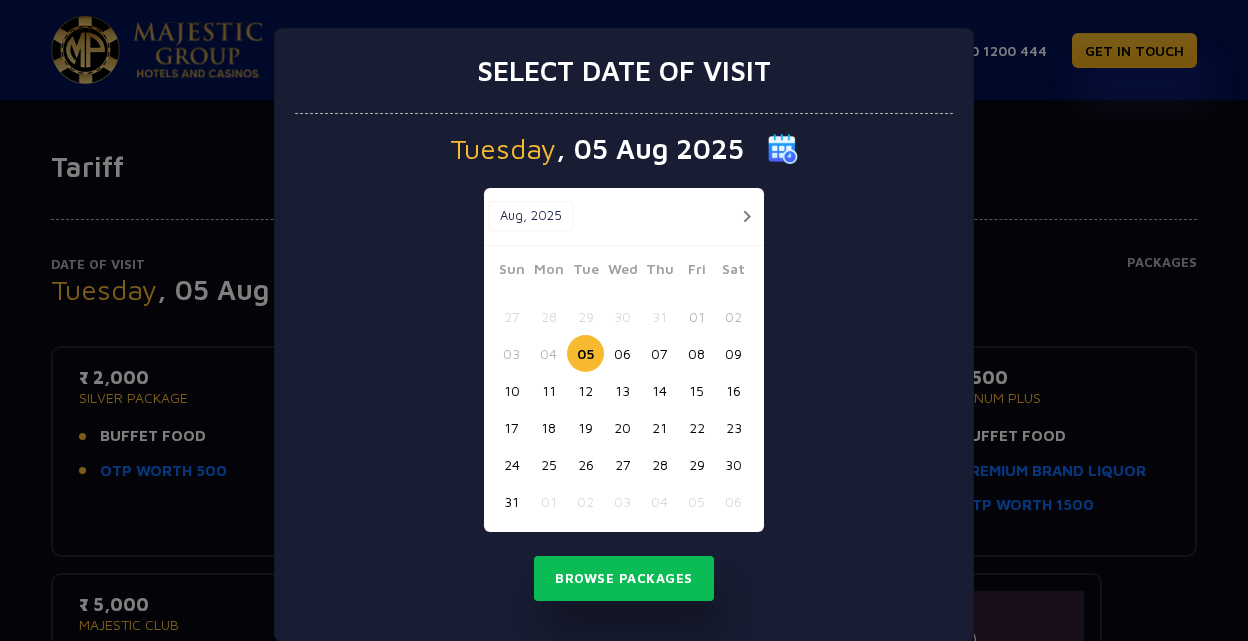 click on "15" at bounding box center [696, 390] 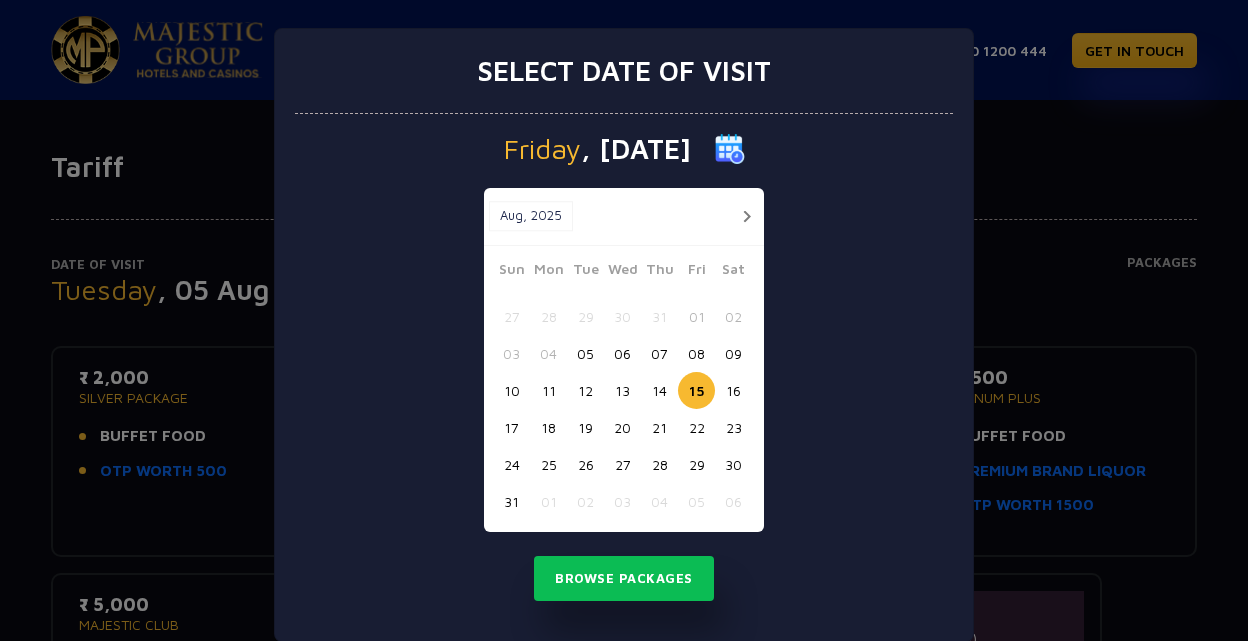 click on "17" at bounding box center [511, 427] 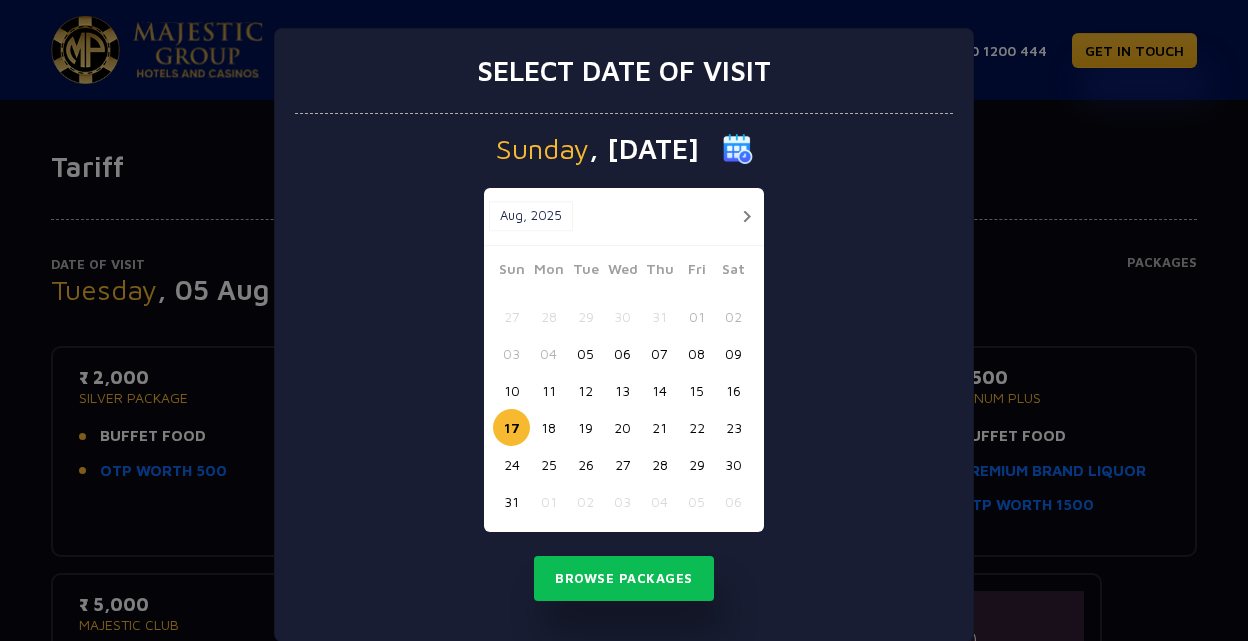 click on "15" at bounding box center (696, 390) 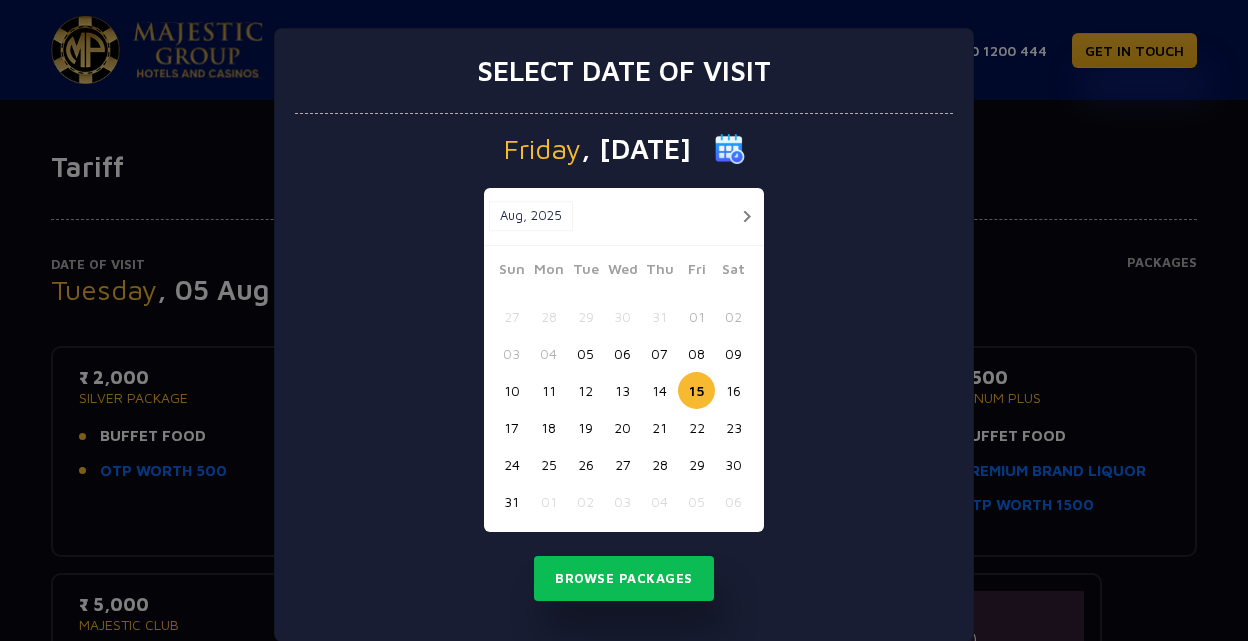 click on "16" at bounding box center [733, 390] 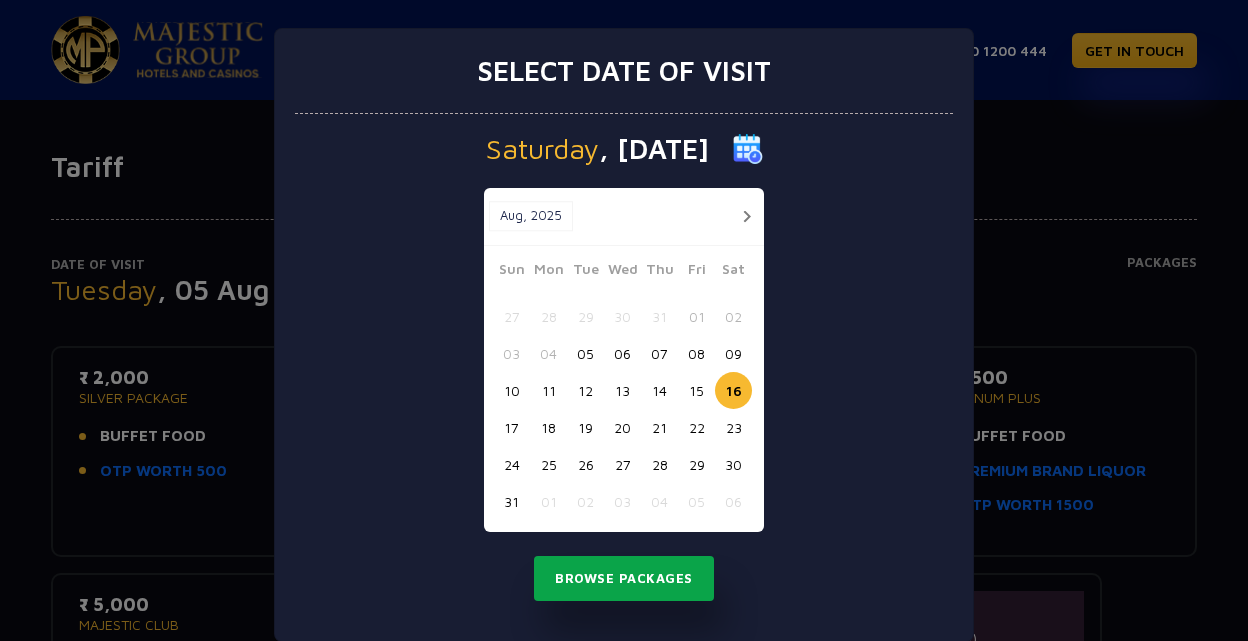 click on "Browse Packages" at bounding box center [624, 579] 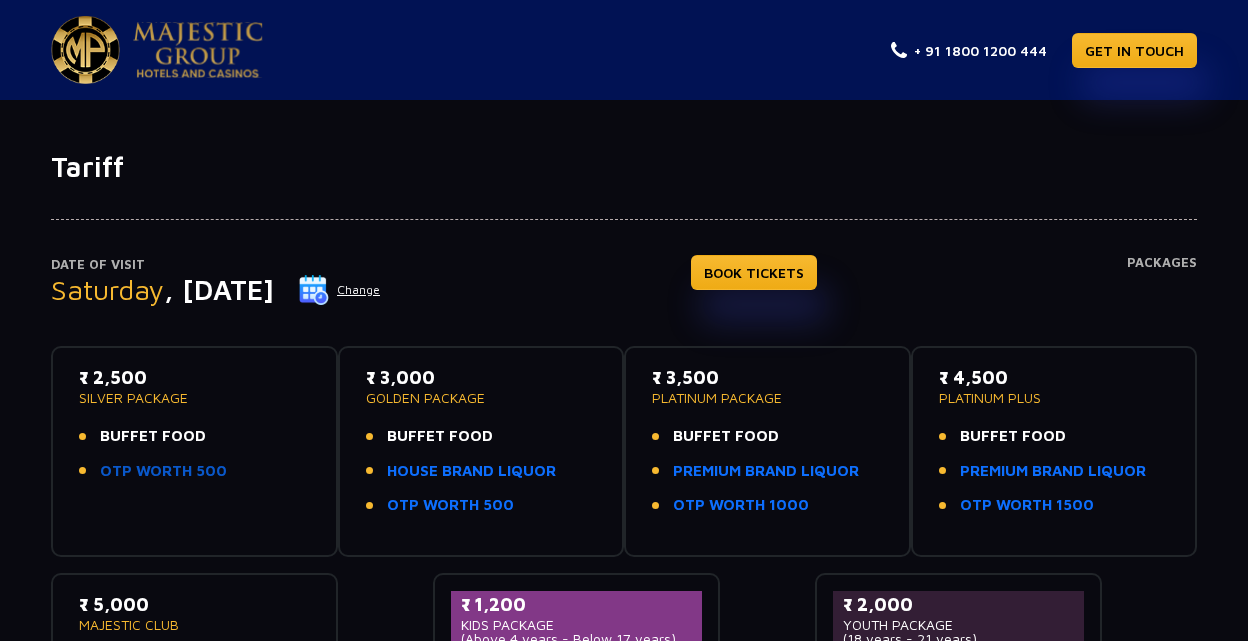 click on "OTP WORTH 500" 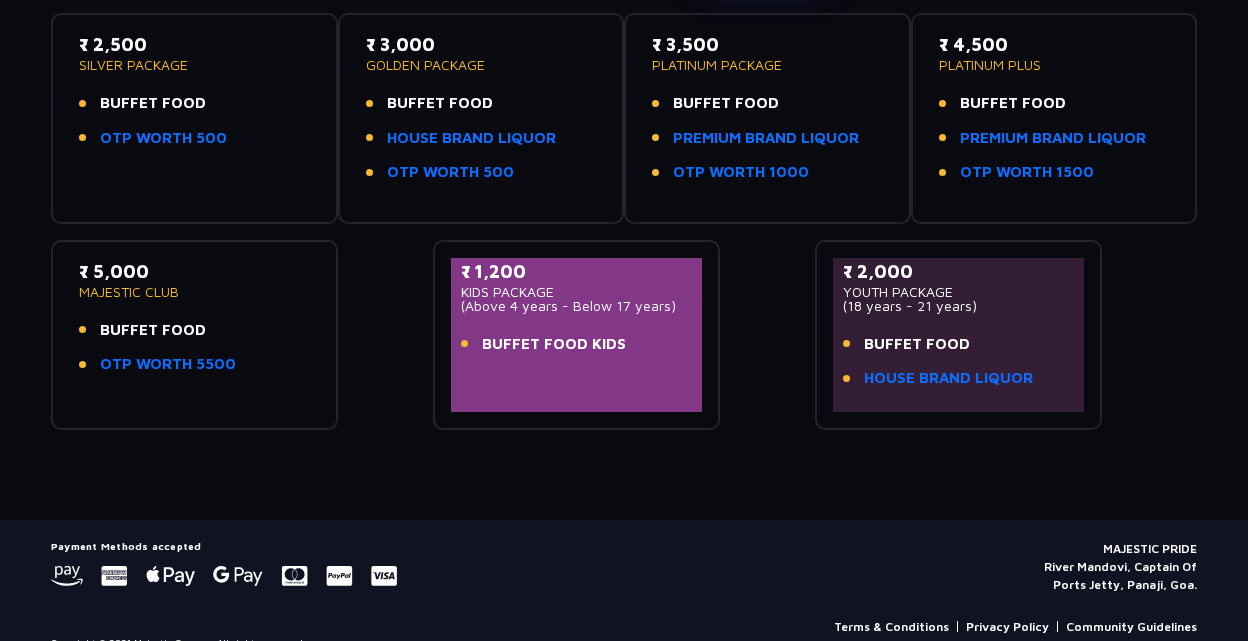 scroll, scrollTop: 335, scrollLeft: 0, axis: vertical 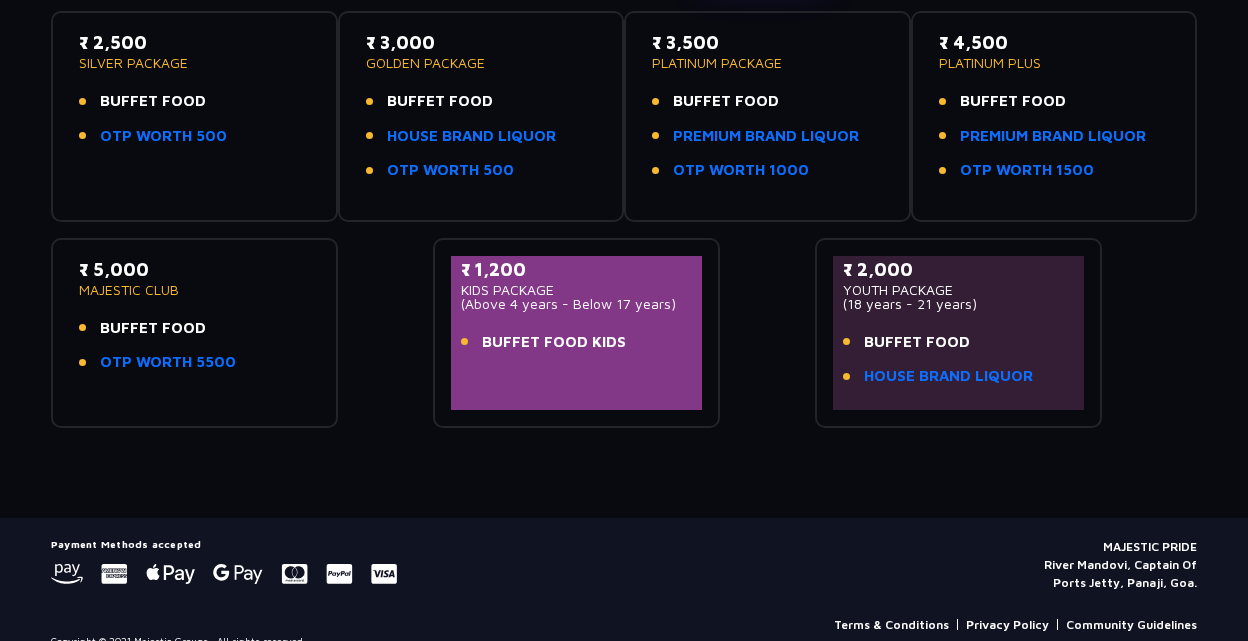 click on "₹ 2,000   YOUTH PACKAGE    (18 years - 21 years)   BUFFET FOOD   HOUSE BRAND LIQUOR" 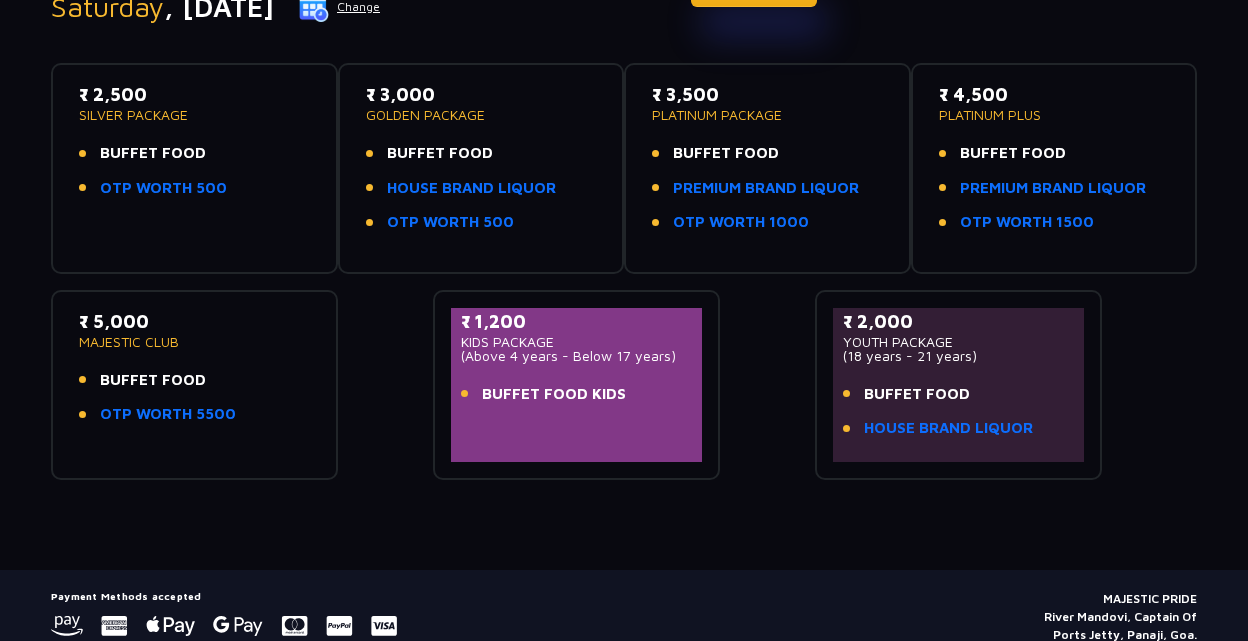 scroll, scrollTop: 362, scrollLeft: 0, axis: vertical 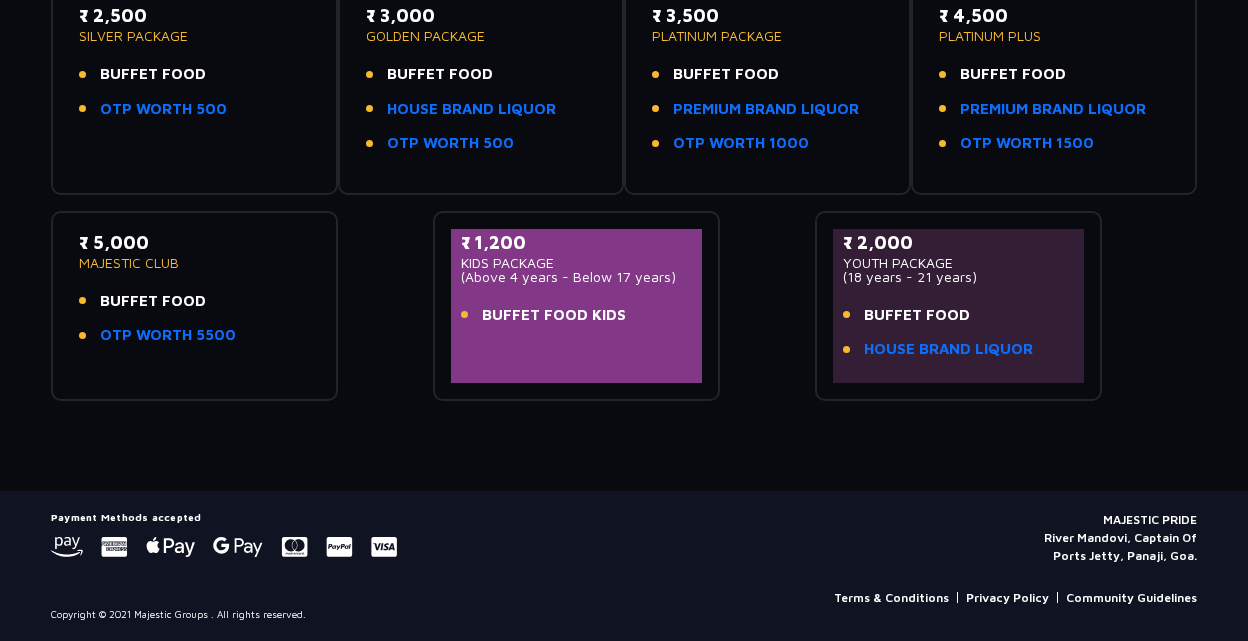 click on "₹ 1,200   KIDS PACKAGE    (Above 4 years - Below 17 years)   BUFFET FOOD KIDS" 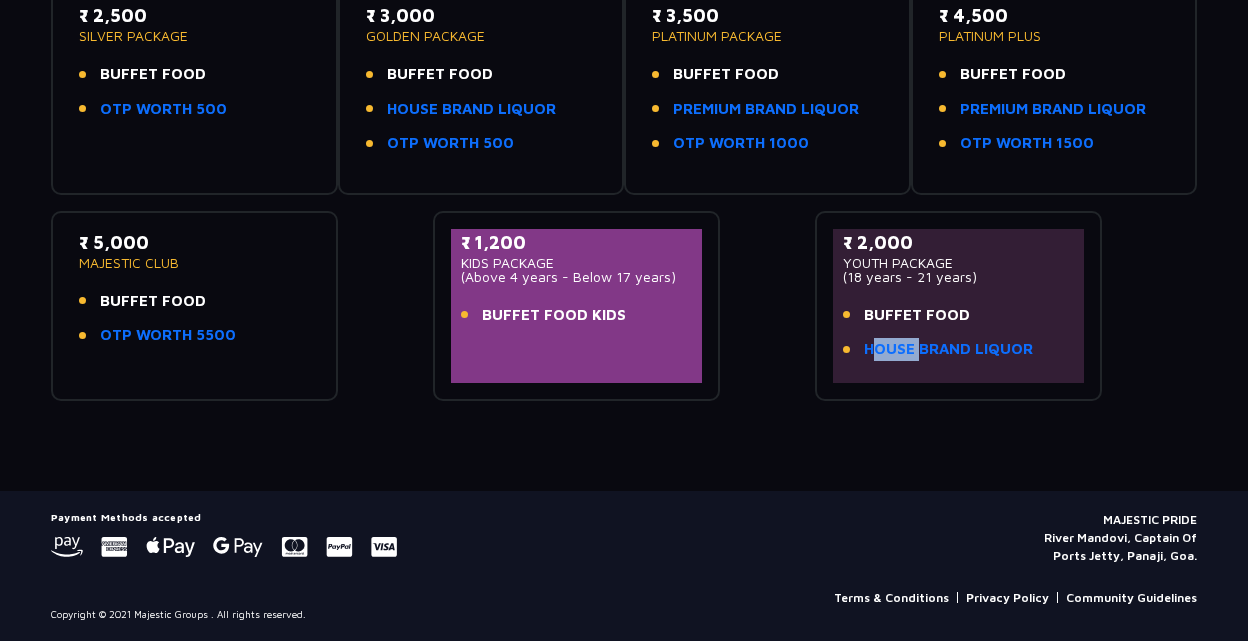 click on "BUFFET FOOD   HOUSE BRAND LIQUOR" 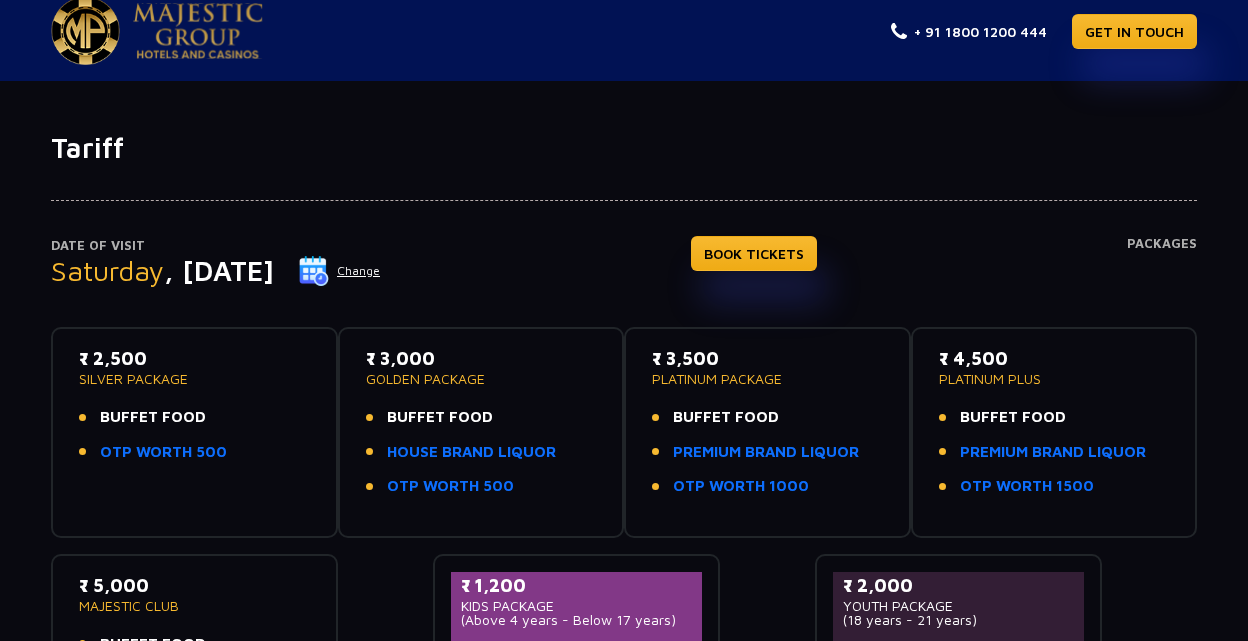 scroll, scrollTop: 25, scrollLeft: 0, axis: vertical 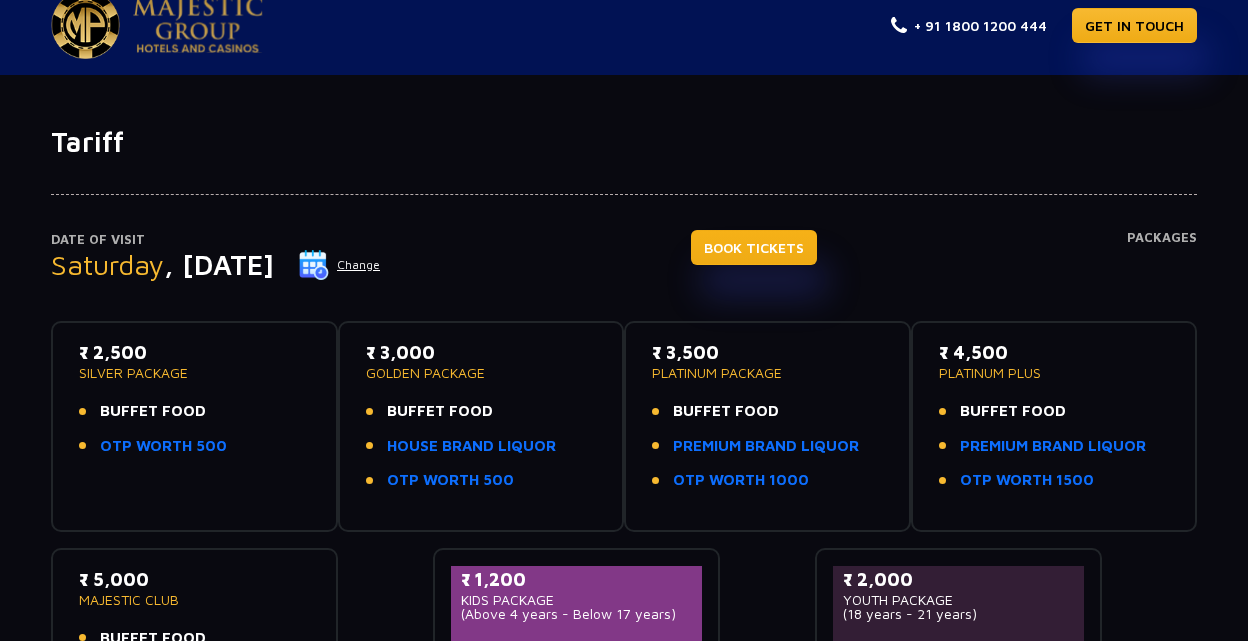 click on "BOOK TICKETS" 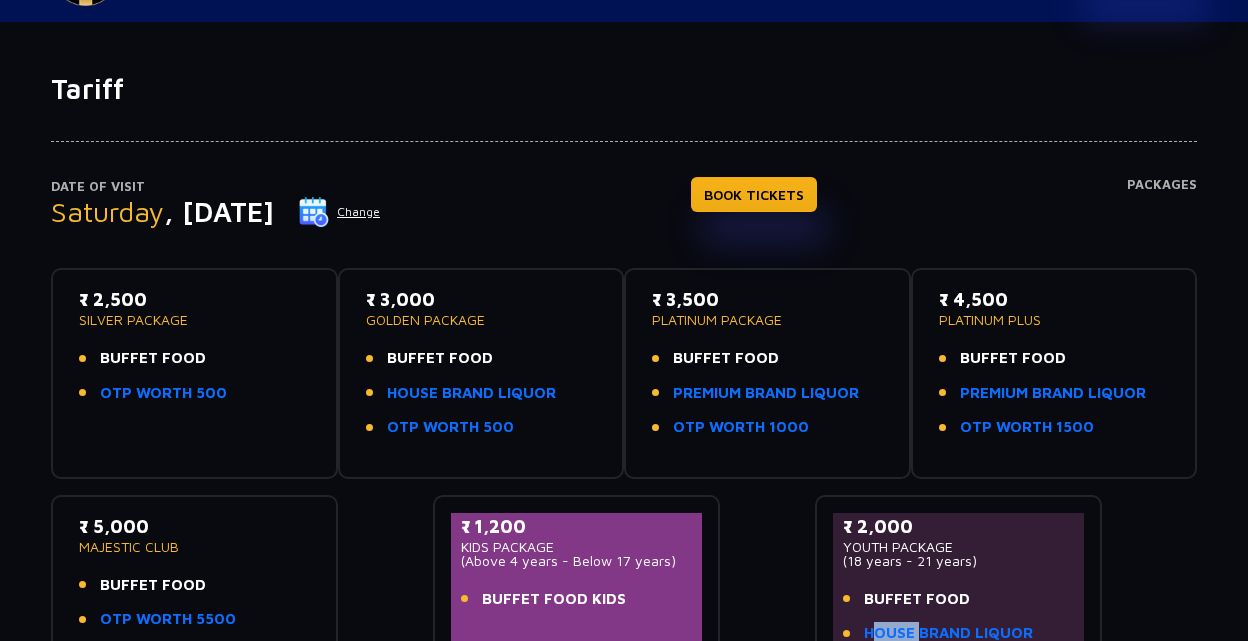 scroll, scrollTop: 77, scrollLeft: 0, axis: vertical 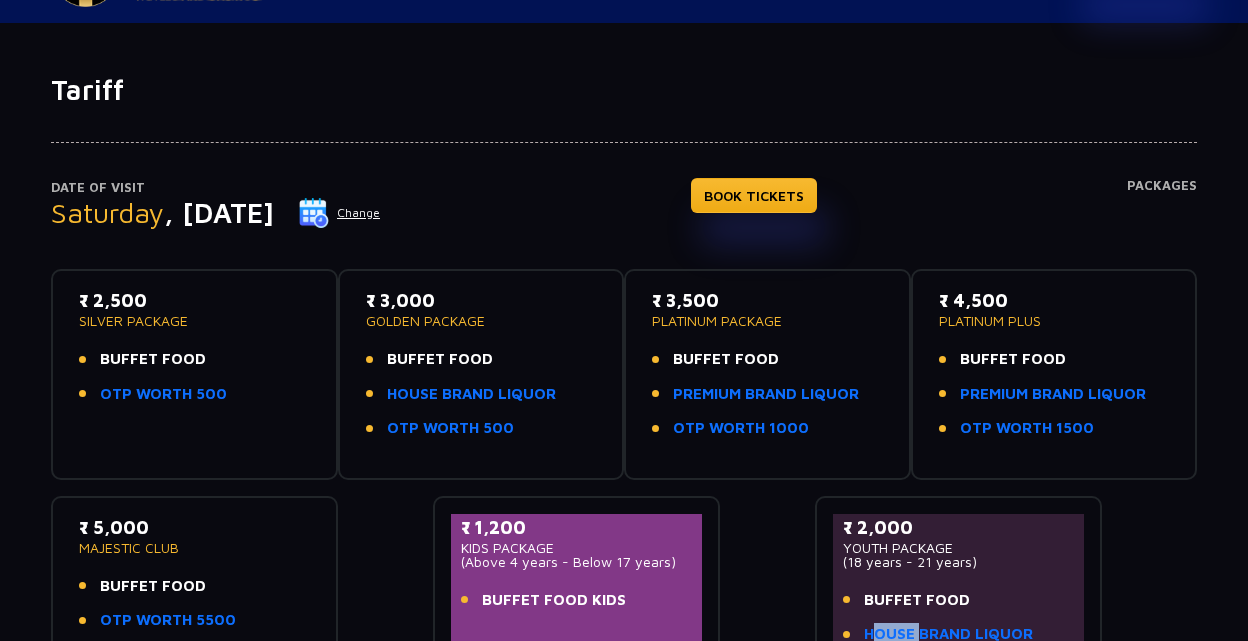 click on "Change" 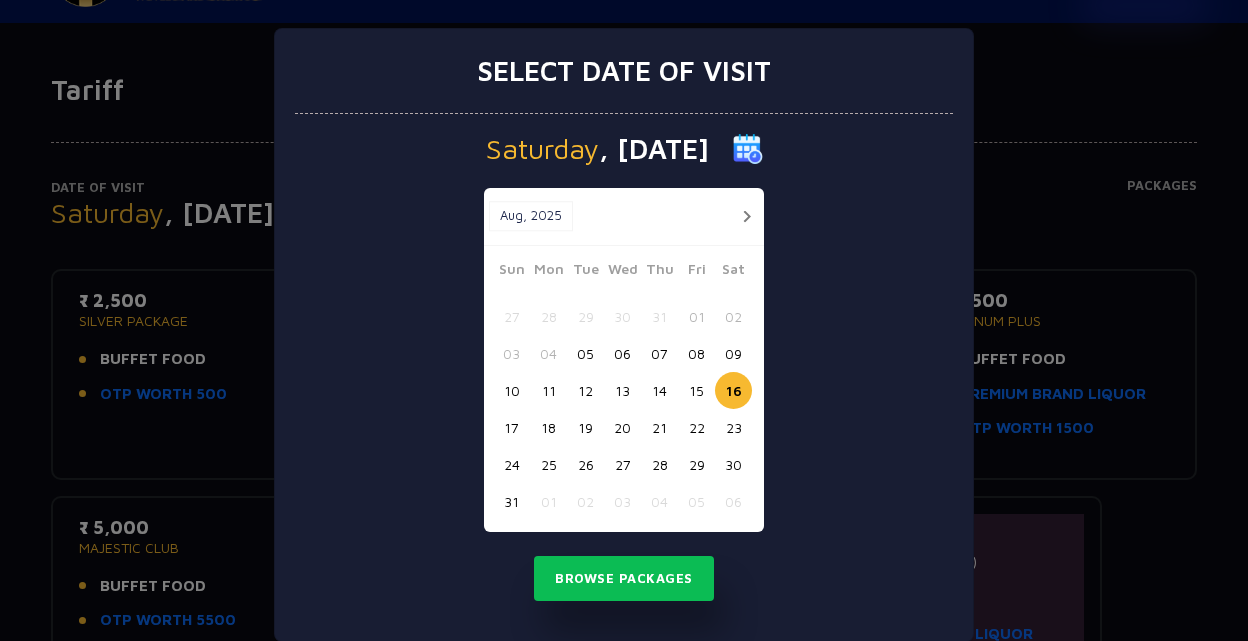 click on "Select date of visit Saturday , 16 Aug 2025 Aug, 2025 Aug, 2025 Sun Mon Tue Wed Thu Fri Sat 27 28 29 30 31 01 02 03 04 05 06 07 08 09 10 11 12 13 14 15 16 17 18 19 20 21 22 23 24 25 26 27 28 29 30 31 01 02 03 04 05 06  Browse Packages" at bounding box center (624, 320) 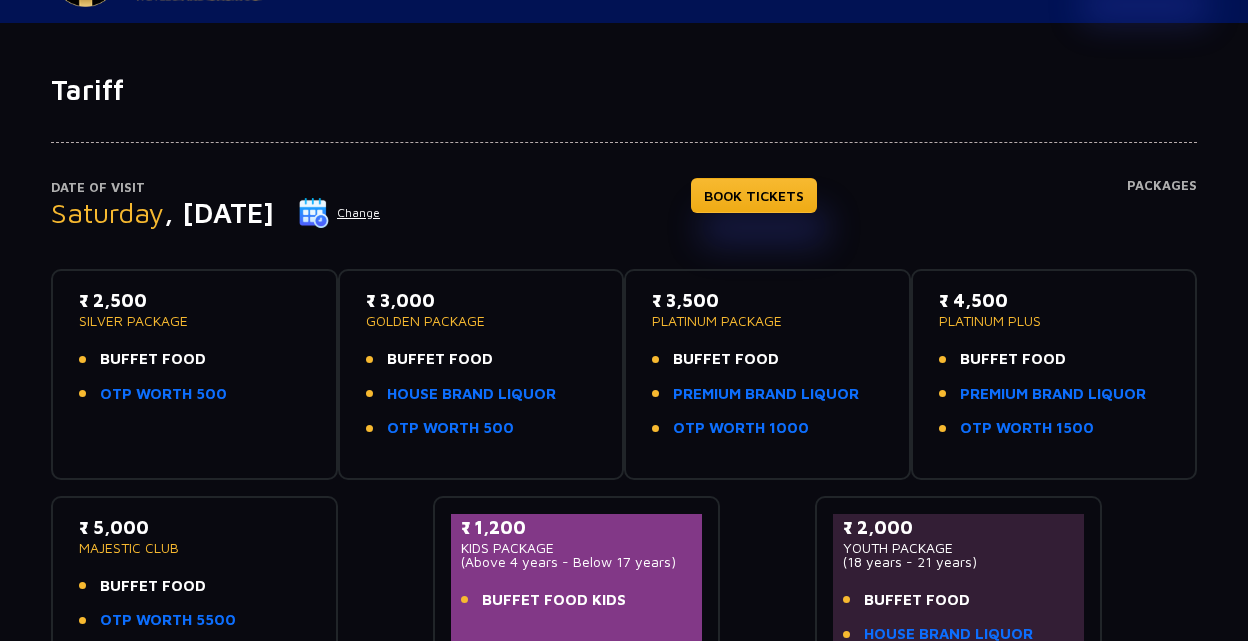 scroll, scrollTop: 78, scrollLeft: 0, axis: vertical 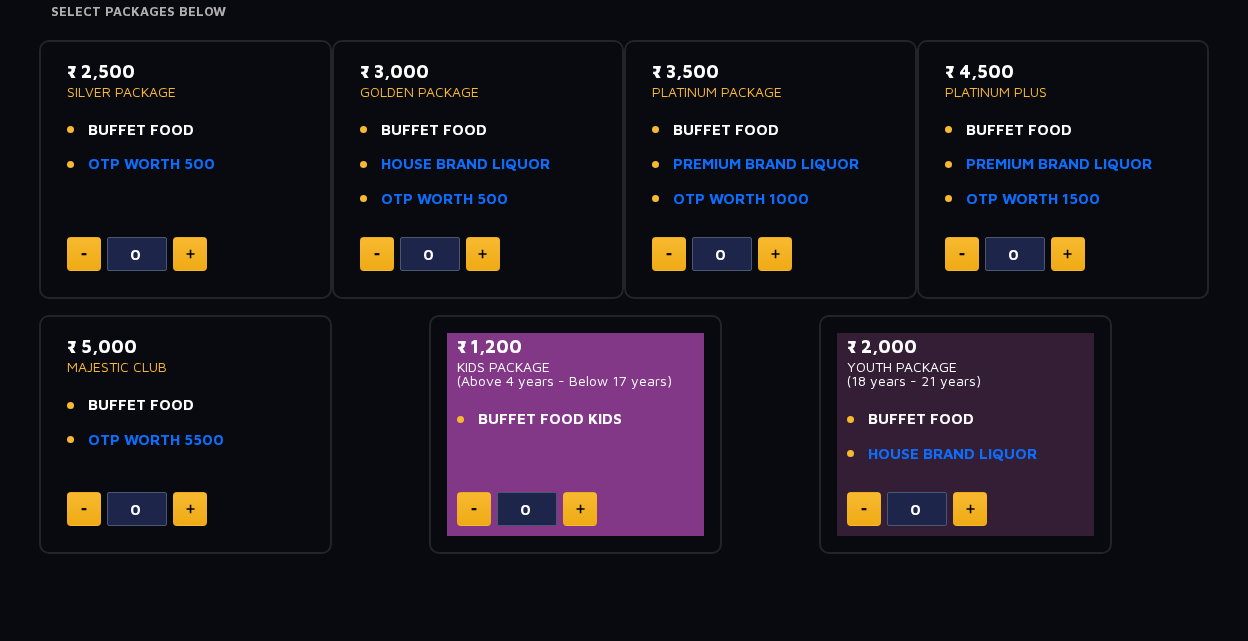 drag, startPoint x: 0, startPoint y: 0, endPoint x: 973, endPoint y: 509, distance: 1098.0938 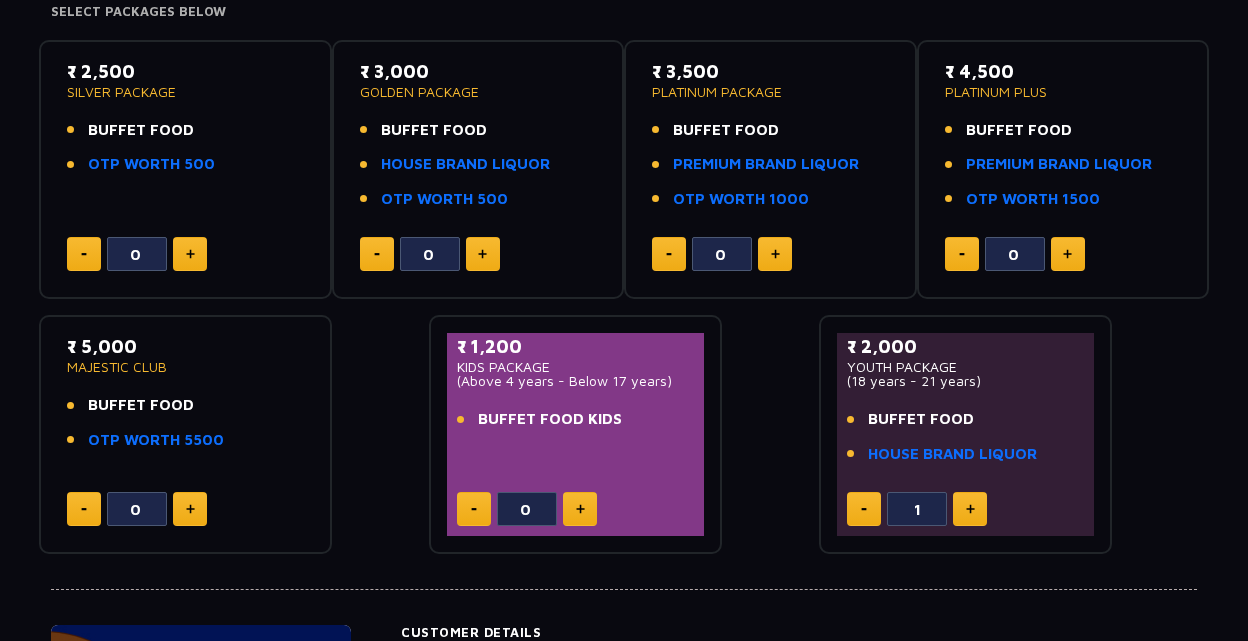 click 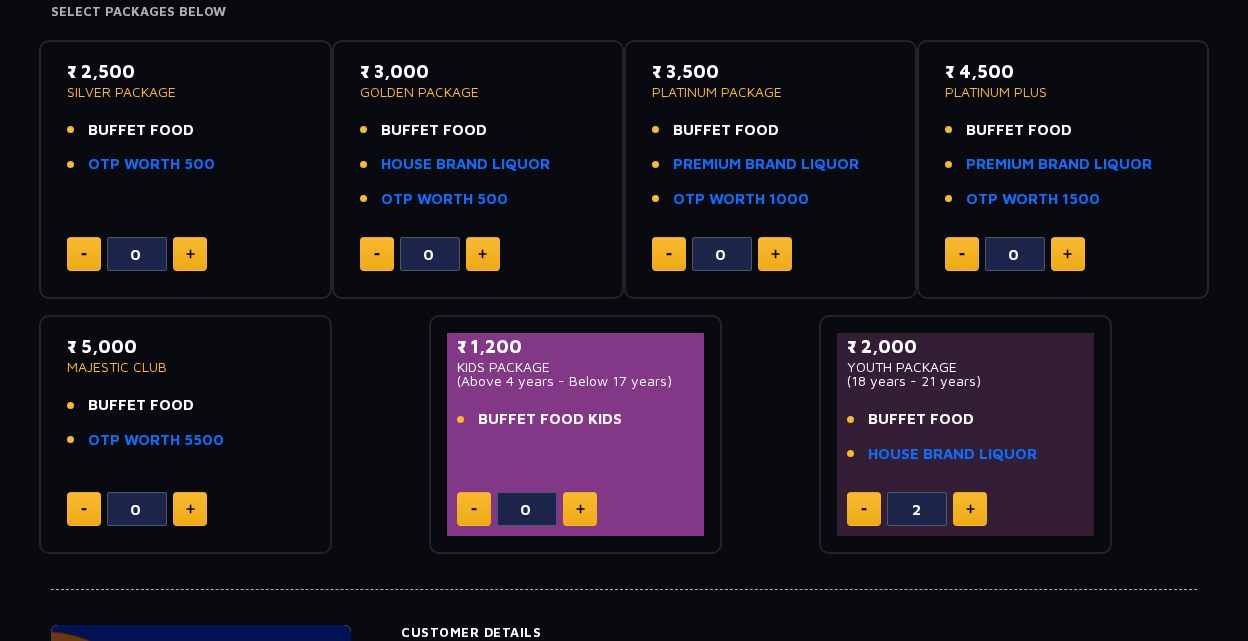 click 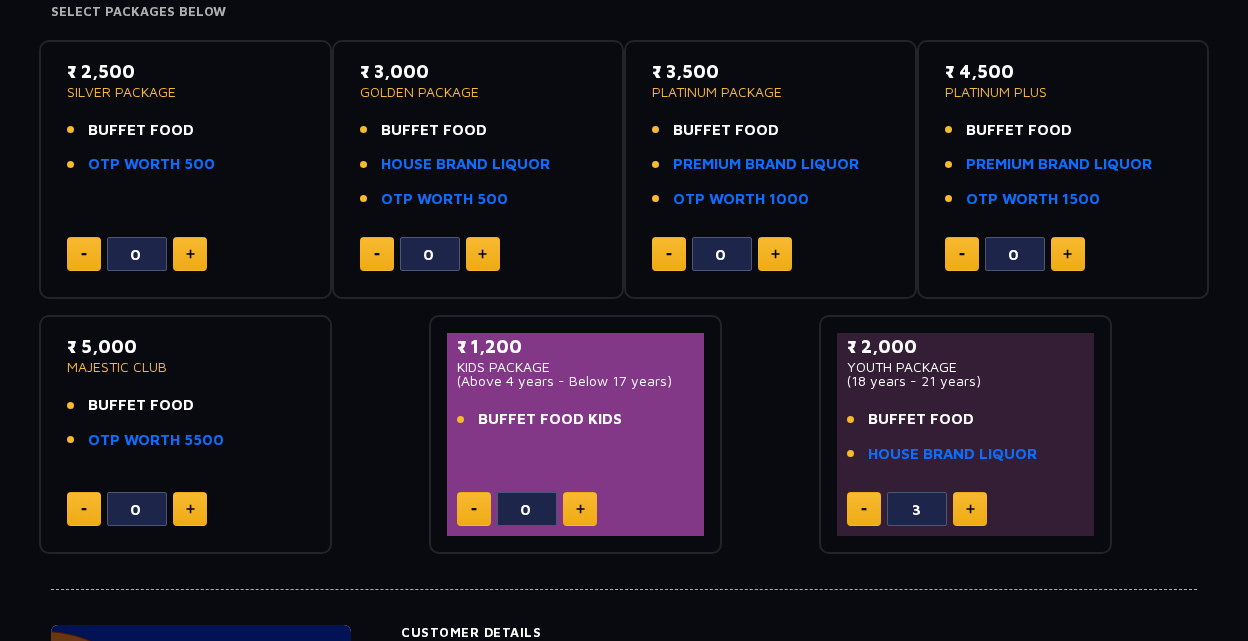 click 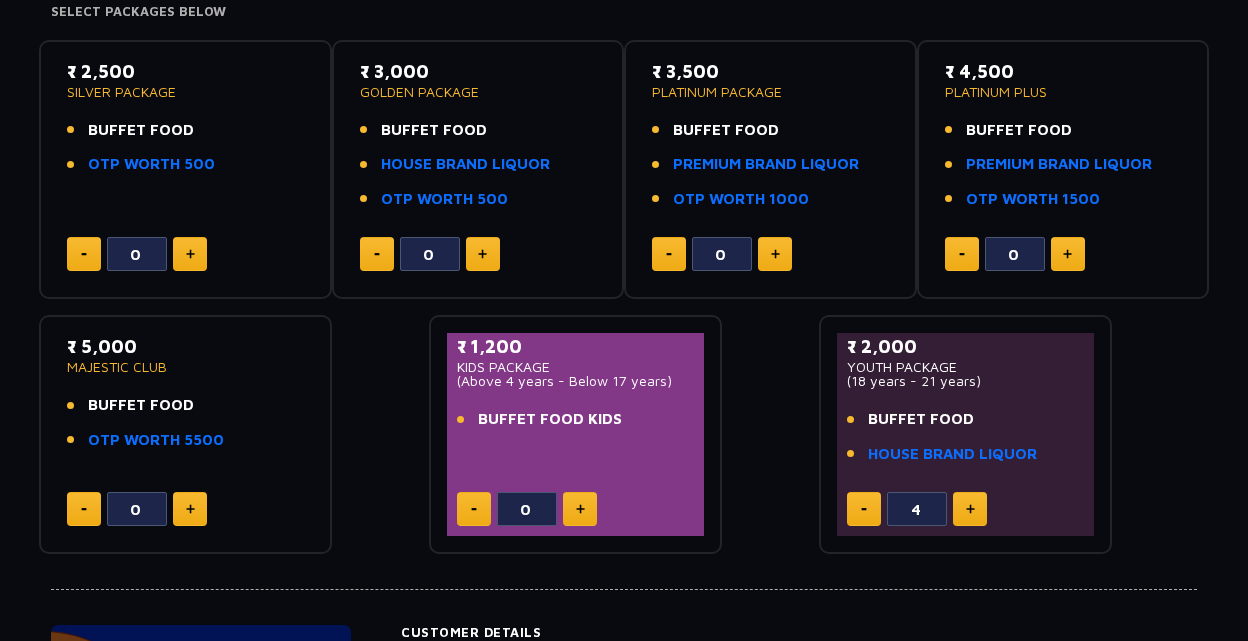 click 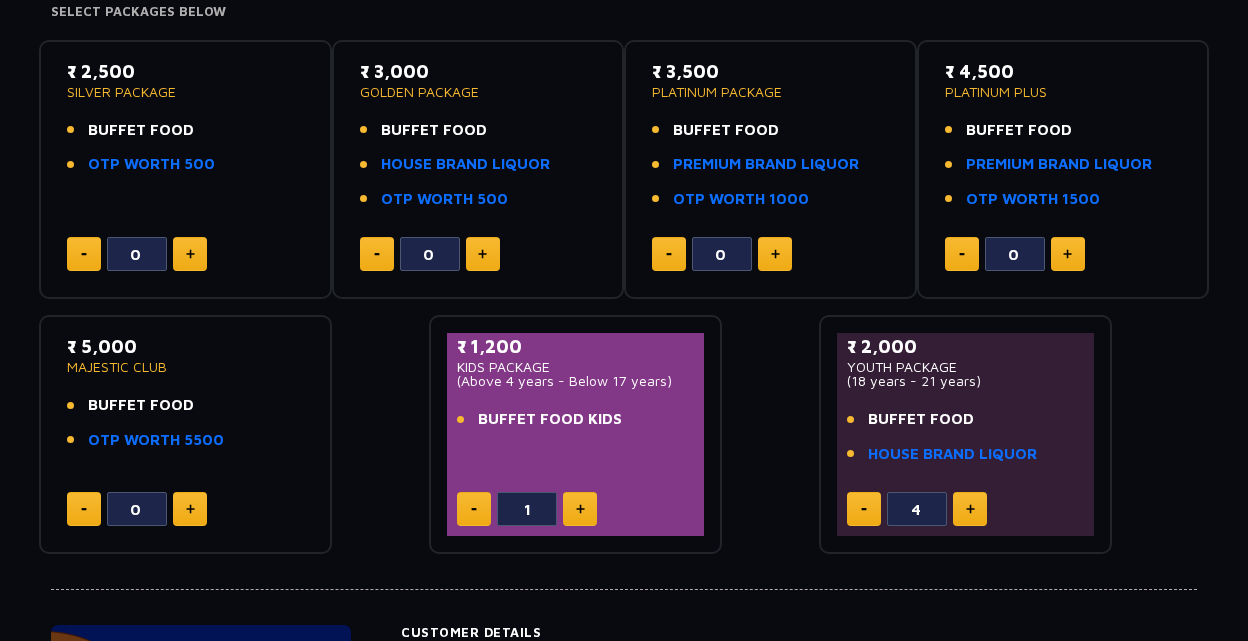 click 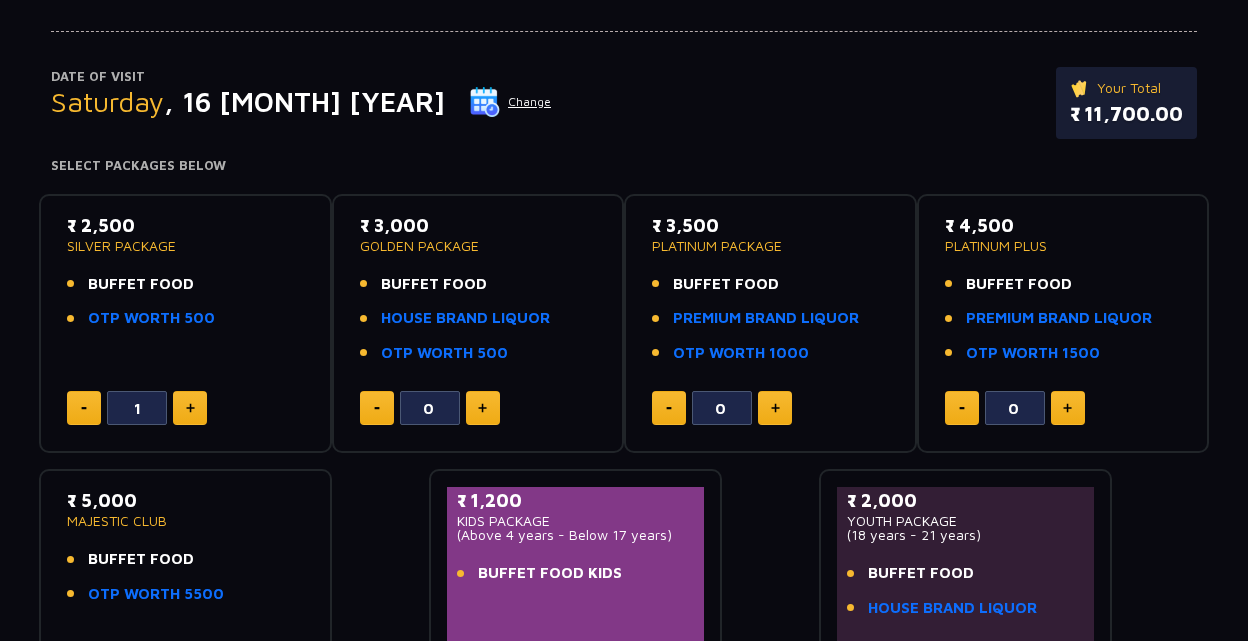 scroll, scrollTop: 143, scrollLeft: 0, axis: vertical 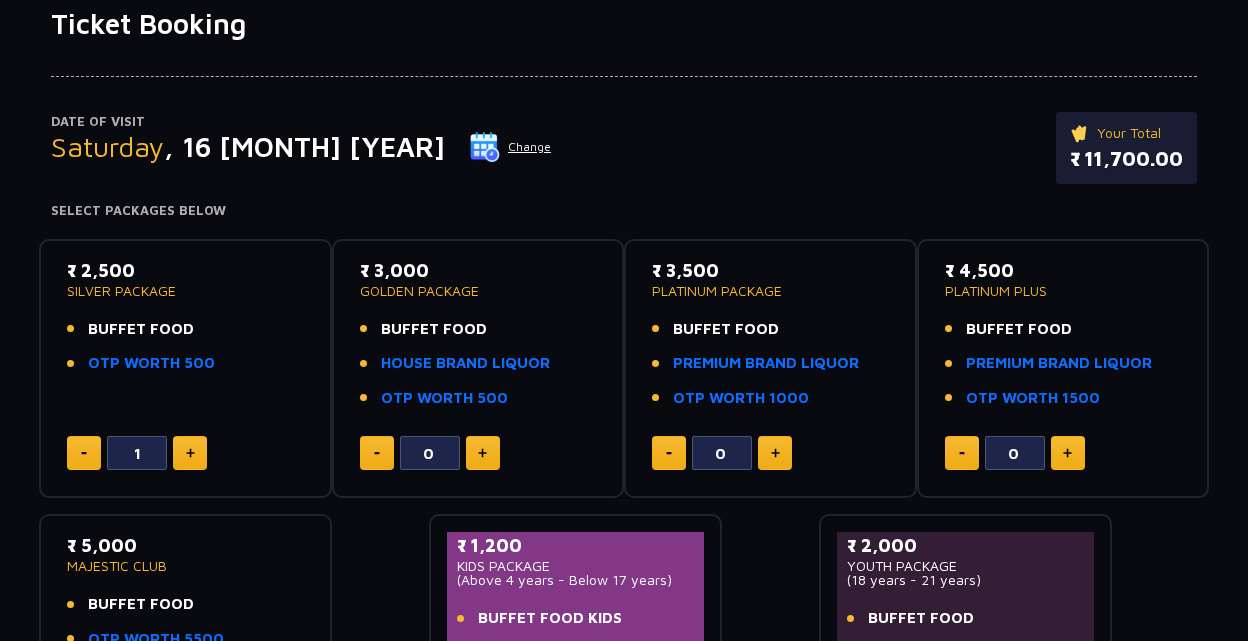 click 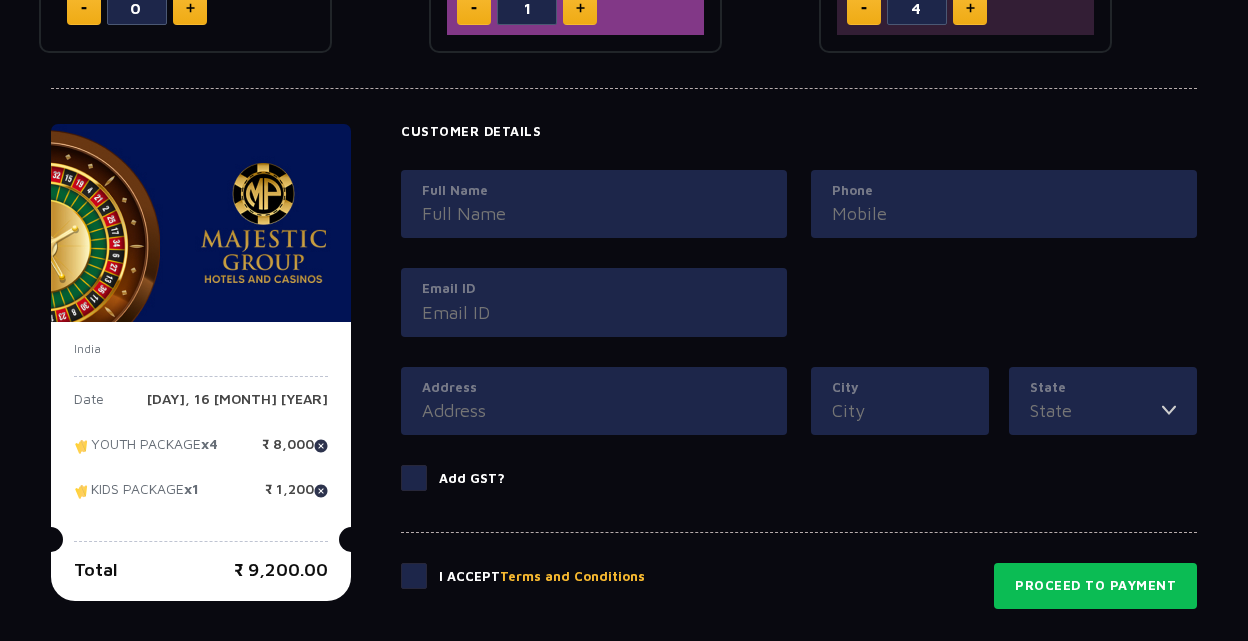 scroll, scrollTop: 824, scrollLeft: 0, axis: vertical 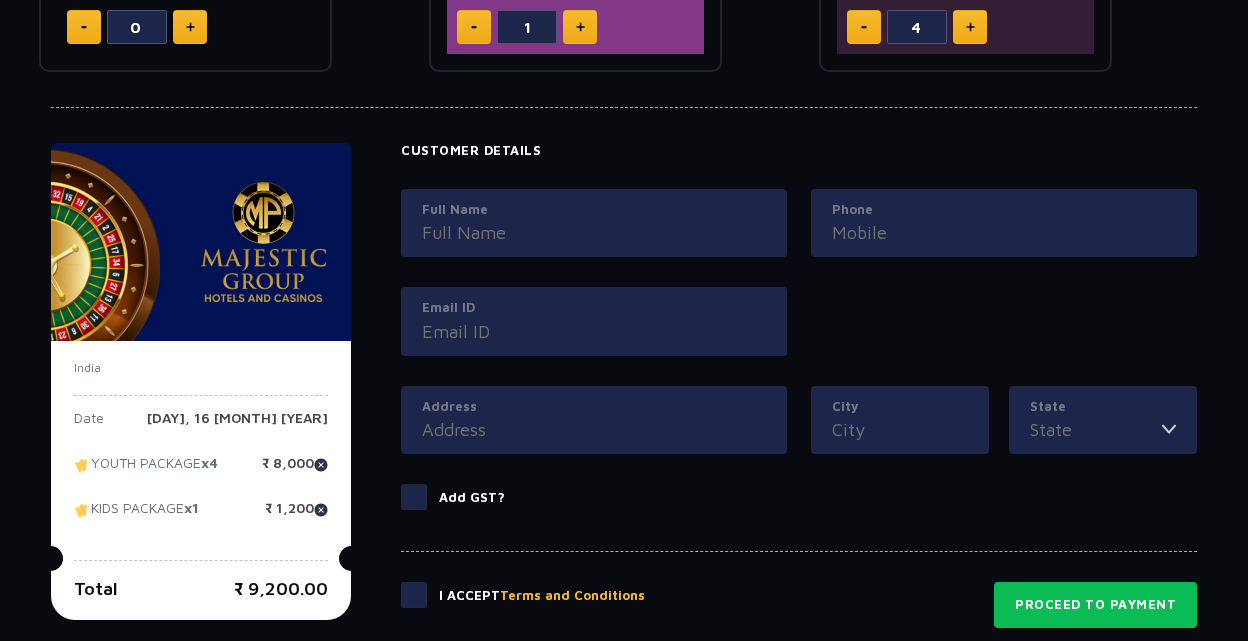 click on "₹ [PRICE]   KIDS PACKAGE    (Above 4 years - Below 17 years)   BUFFET FOOD KIDS  1" 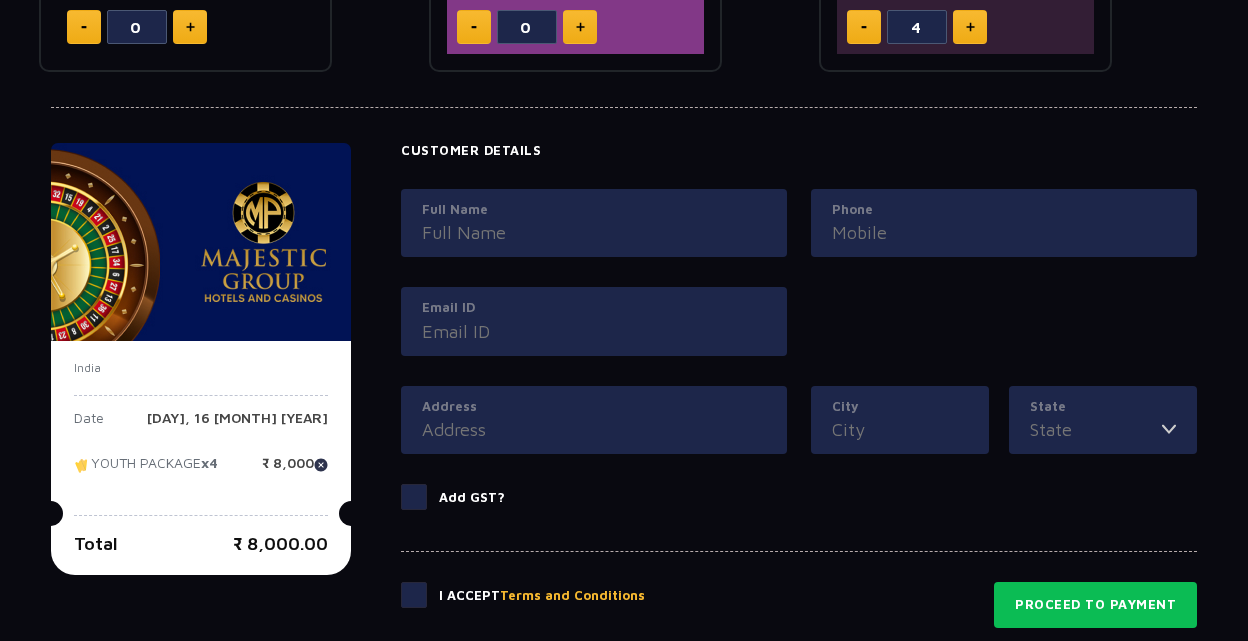 drag, startPoint x: 973, startPoint y: 509, endPoint x: 868, endPoint y: 16, distance: 504.05753 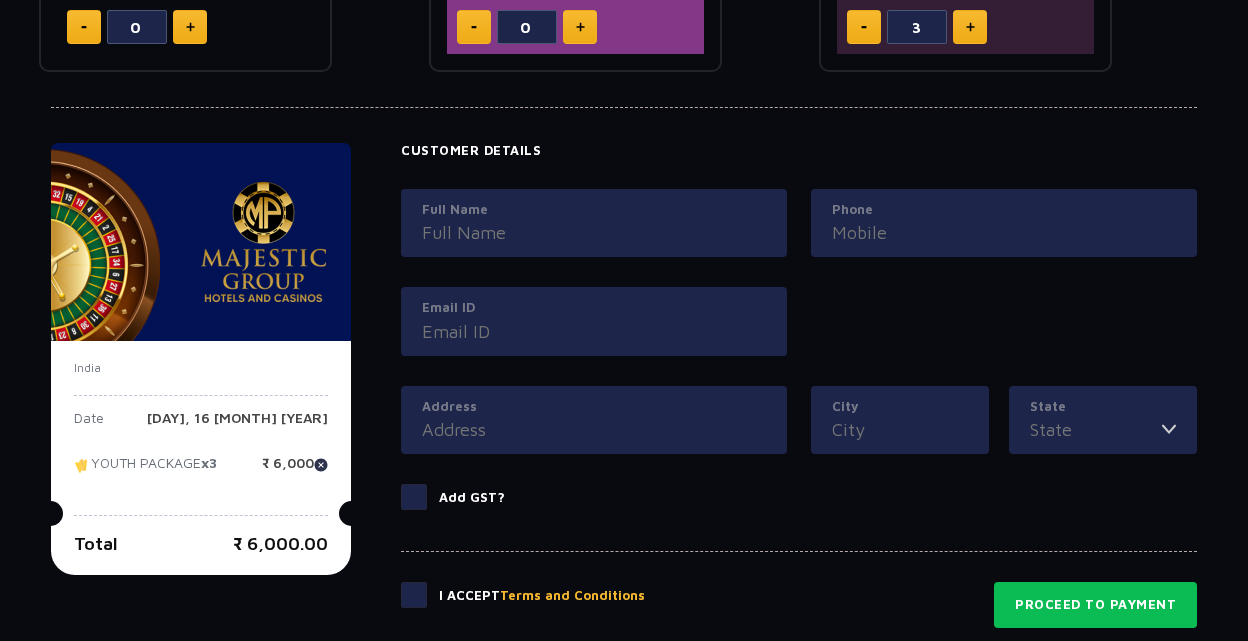 click 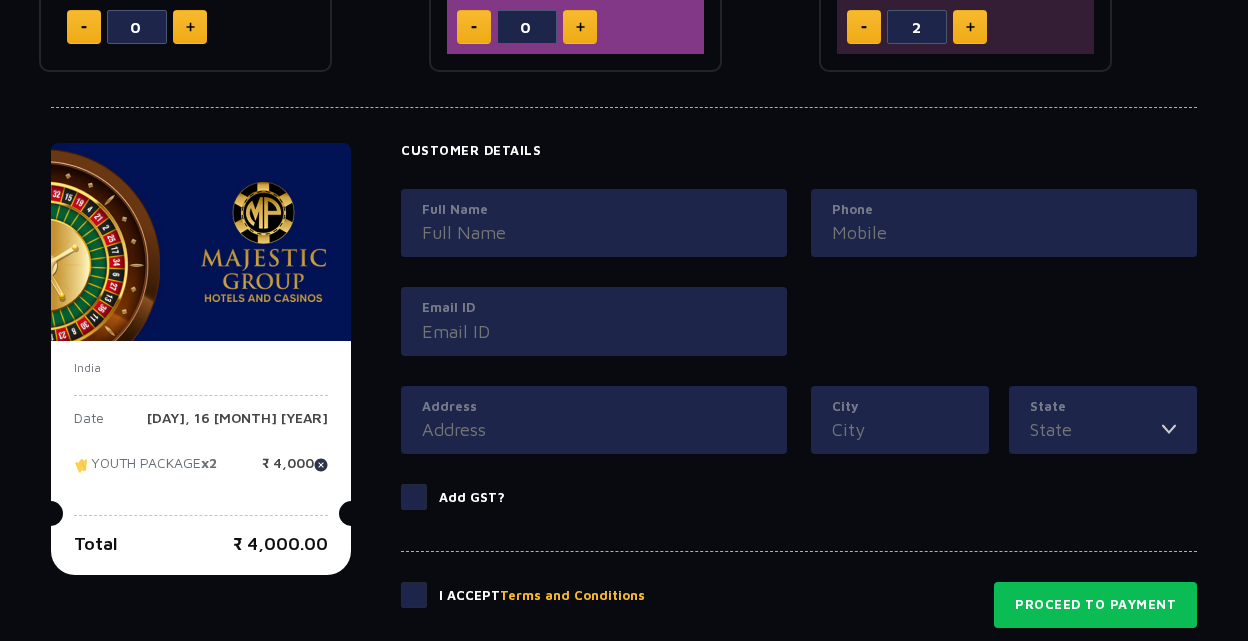 click 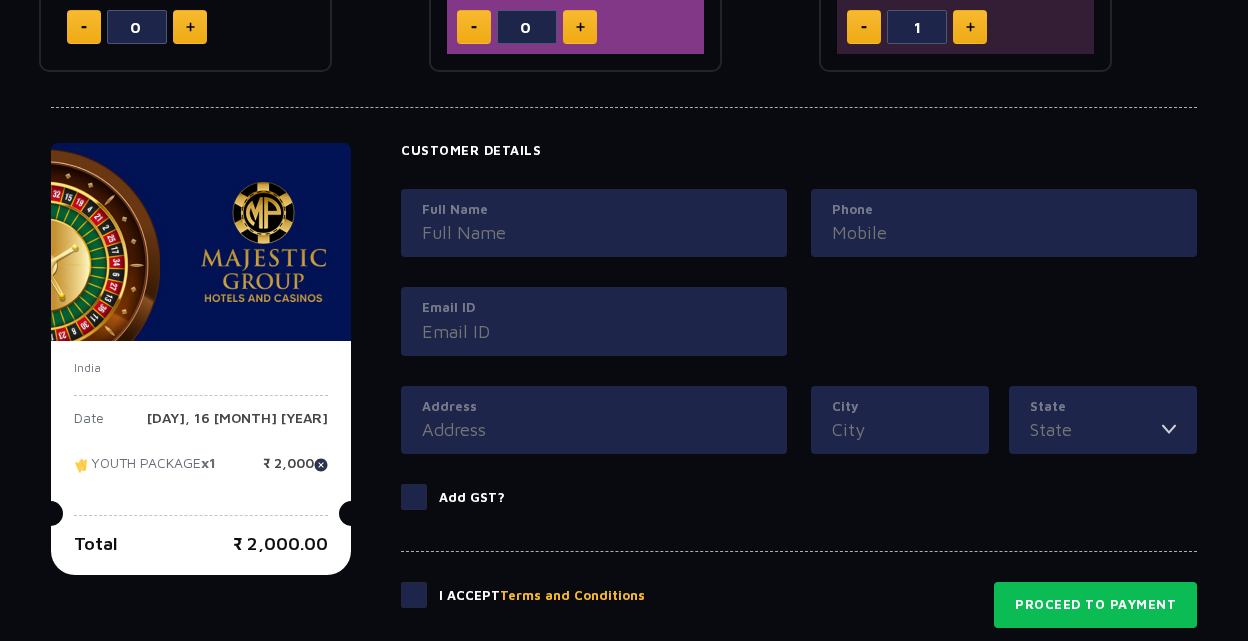 click 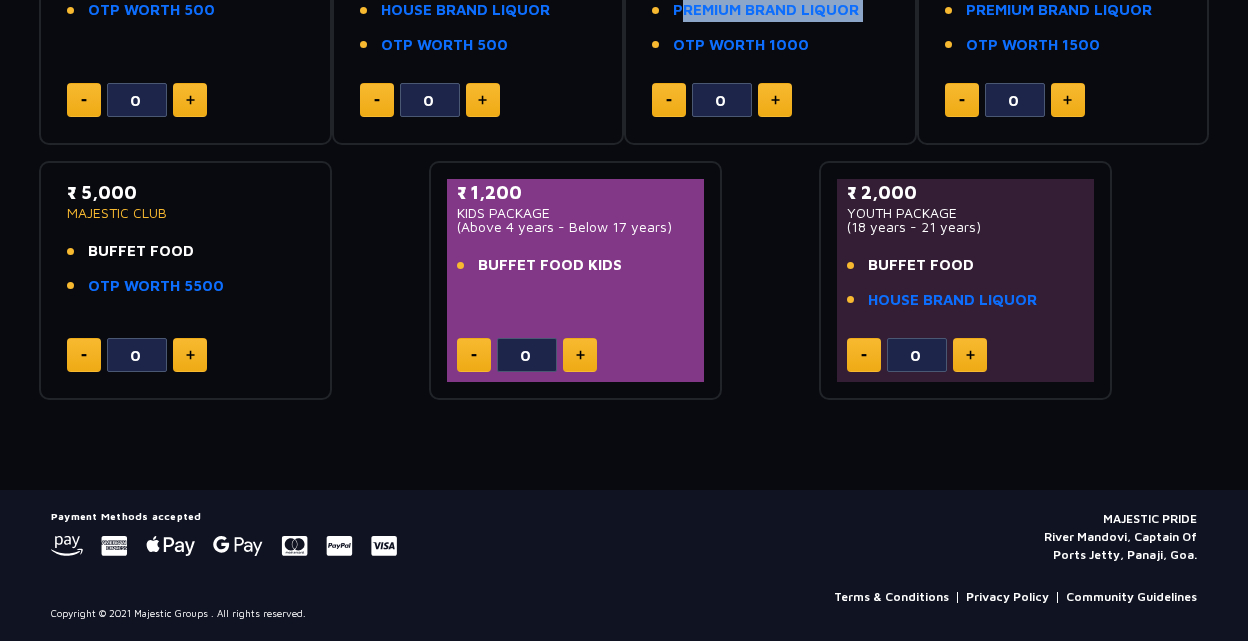 click on "PREMIUM BRAND LIQUOR" 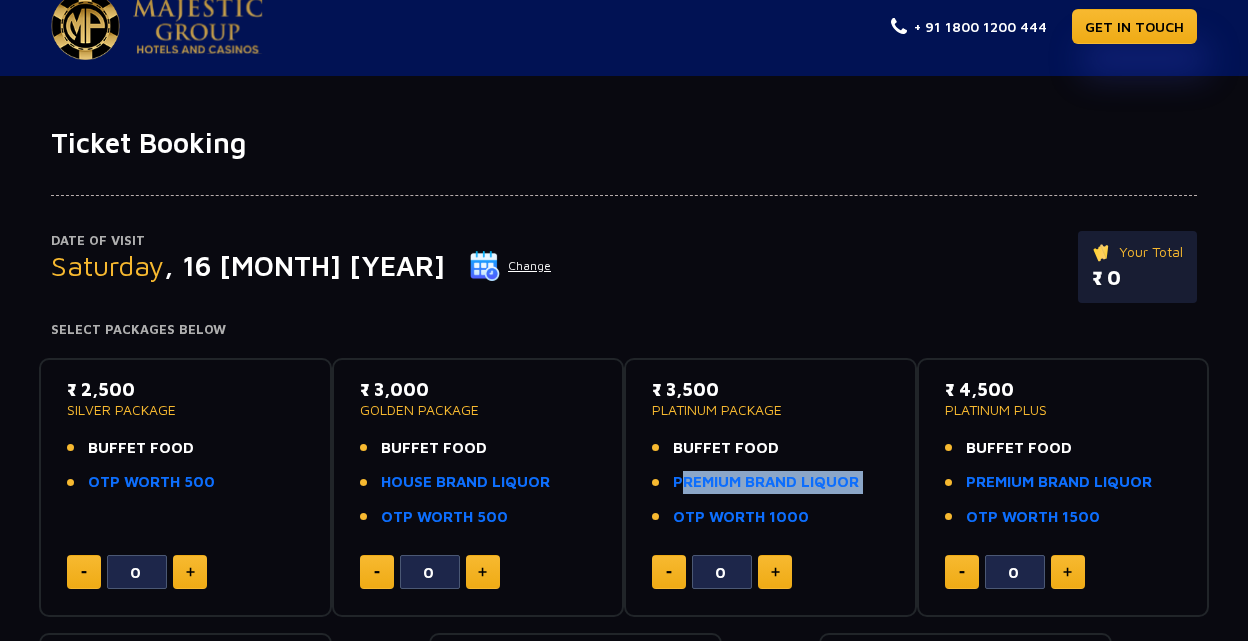 scroll, scrollTop: 0, scrollLeft: 0, axis: both 